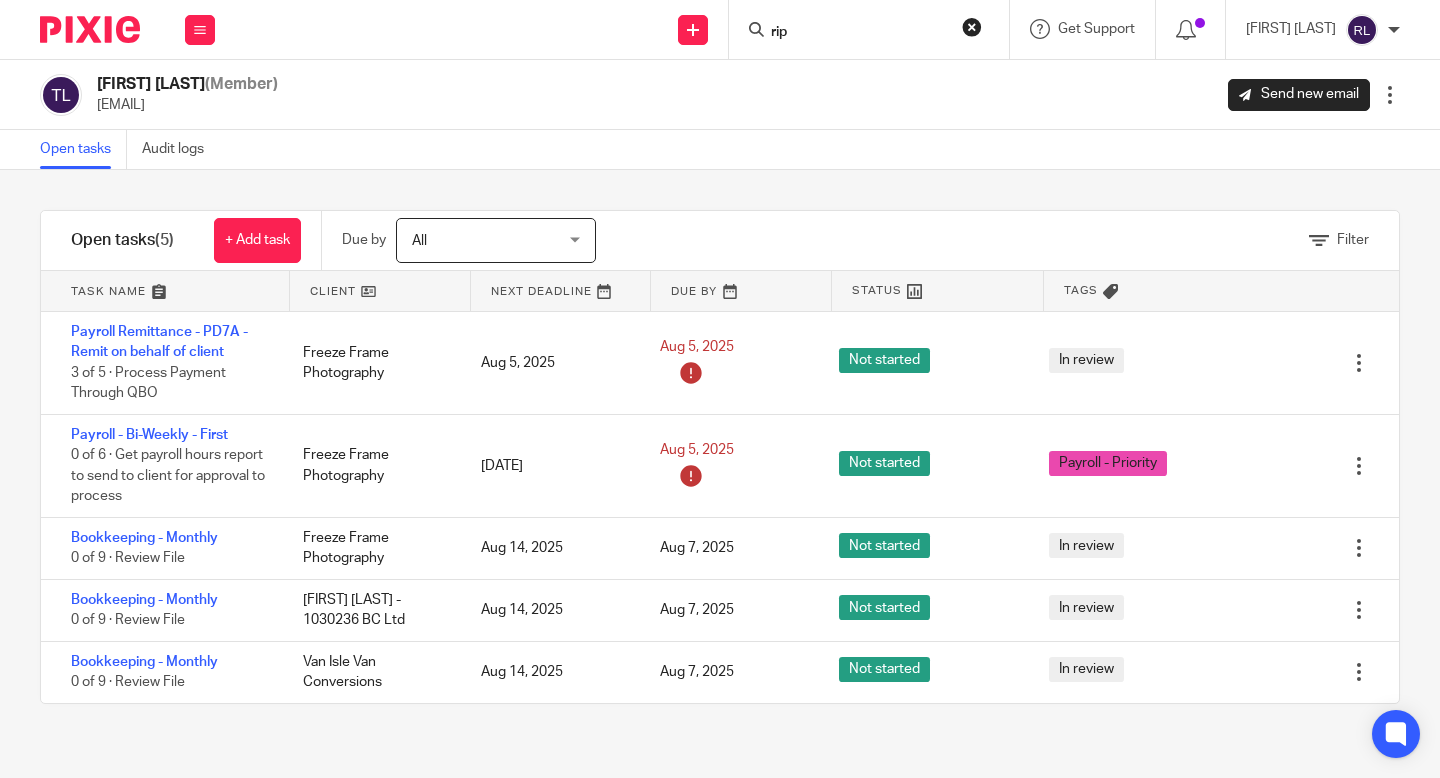 scroll, scrollTop: 0, scrollLeft: 0, axis: both 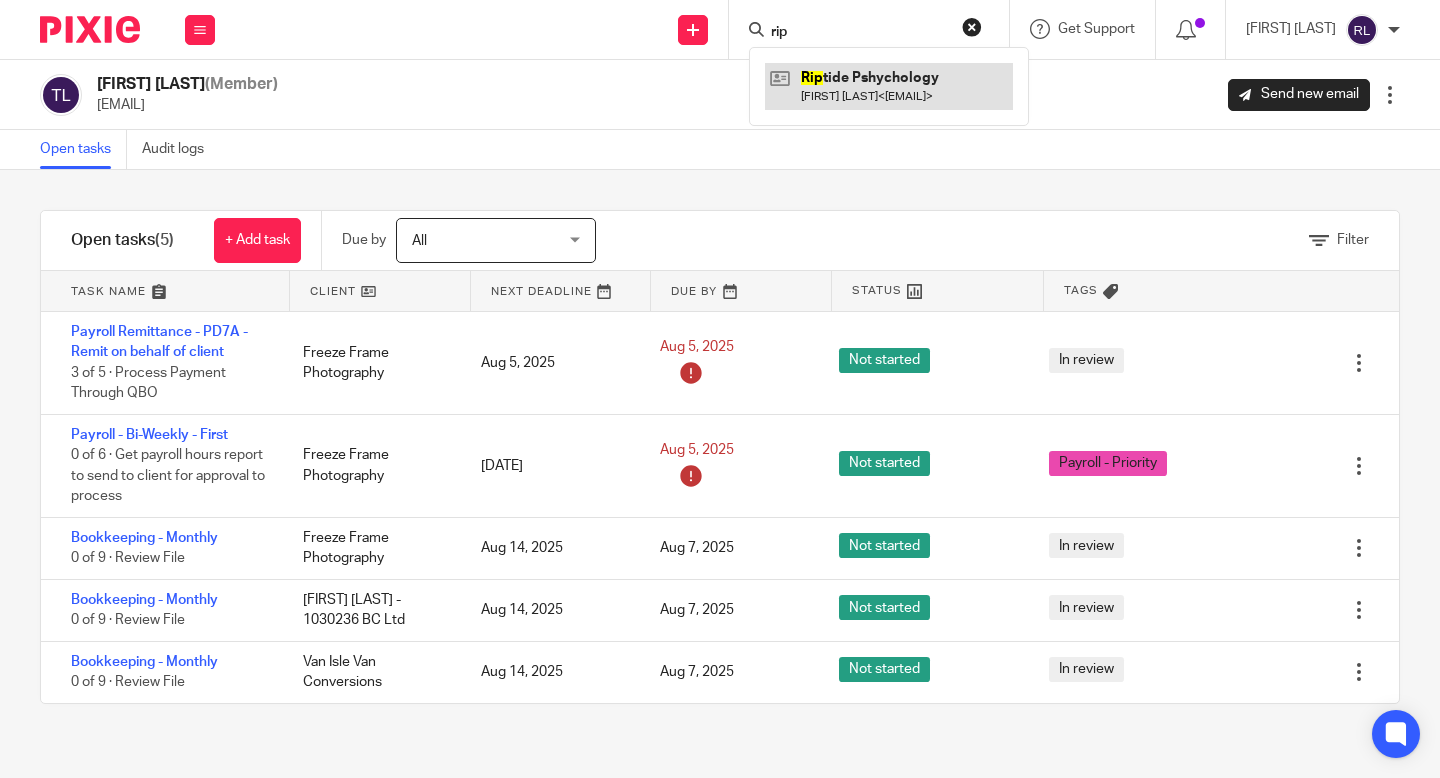 type on "rip" 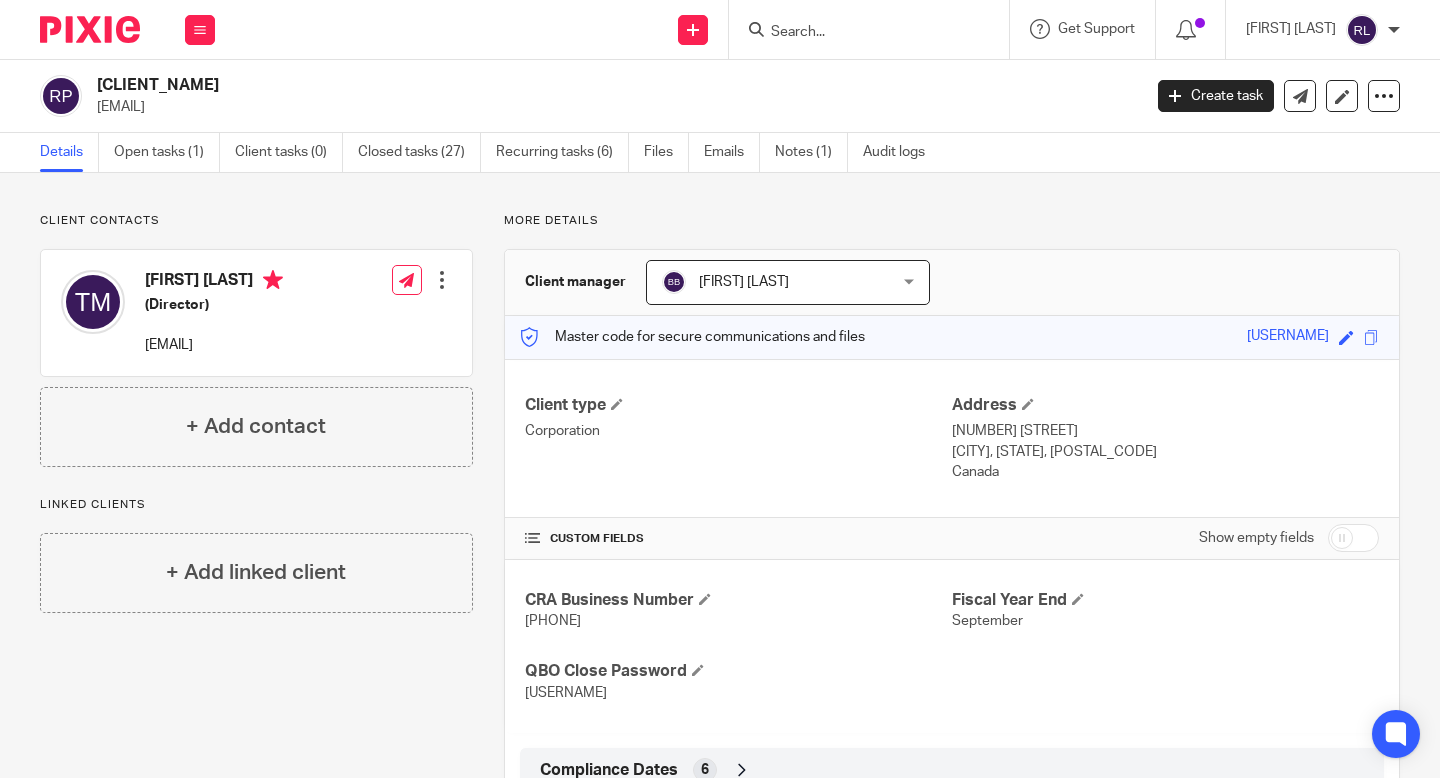 scroll, scrollTop: 0, scrollLeft: 0, axis: both 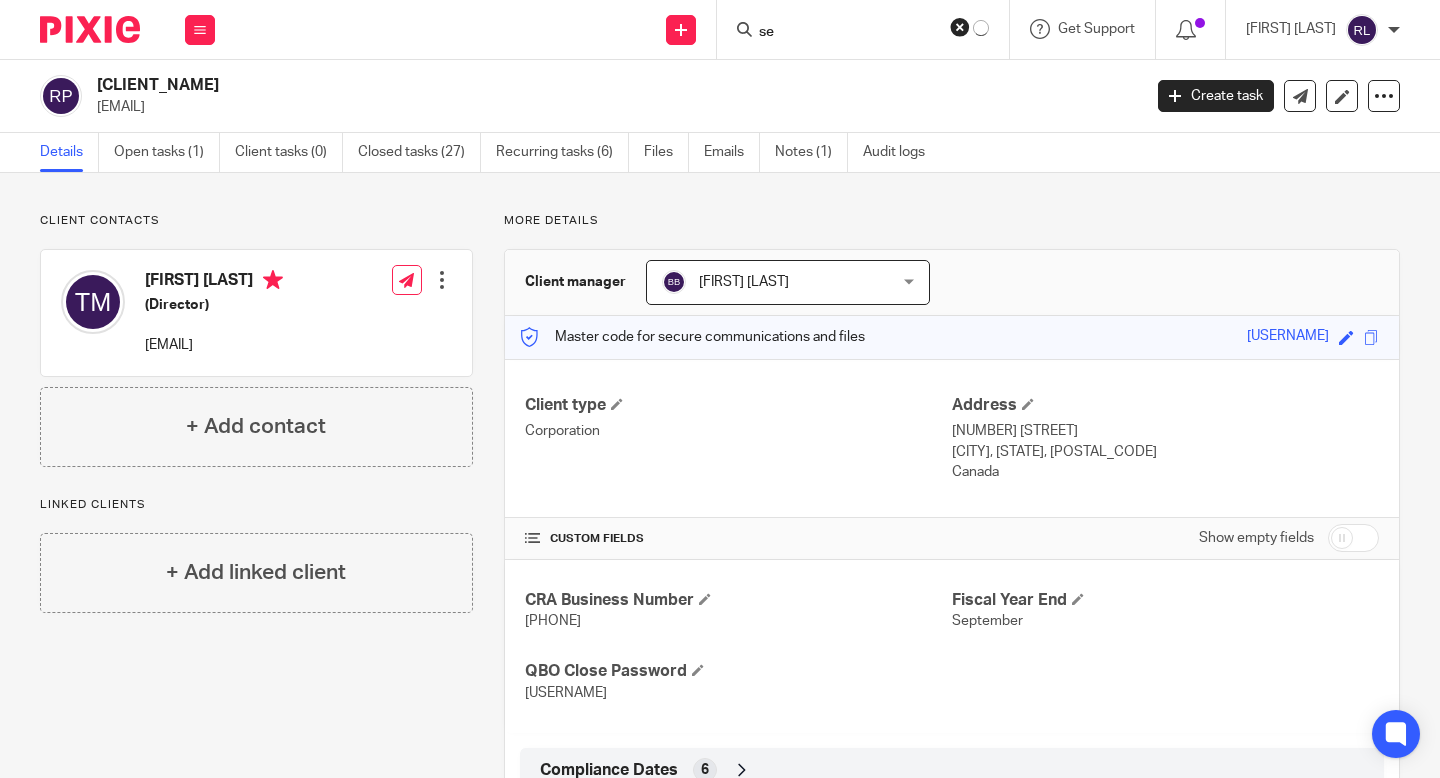 type on "s" 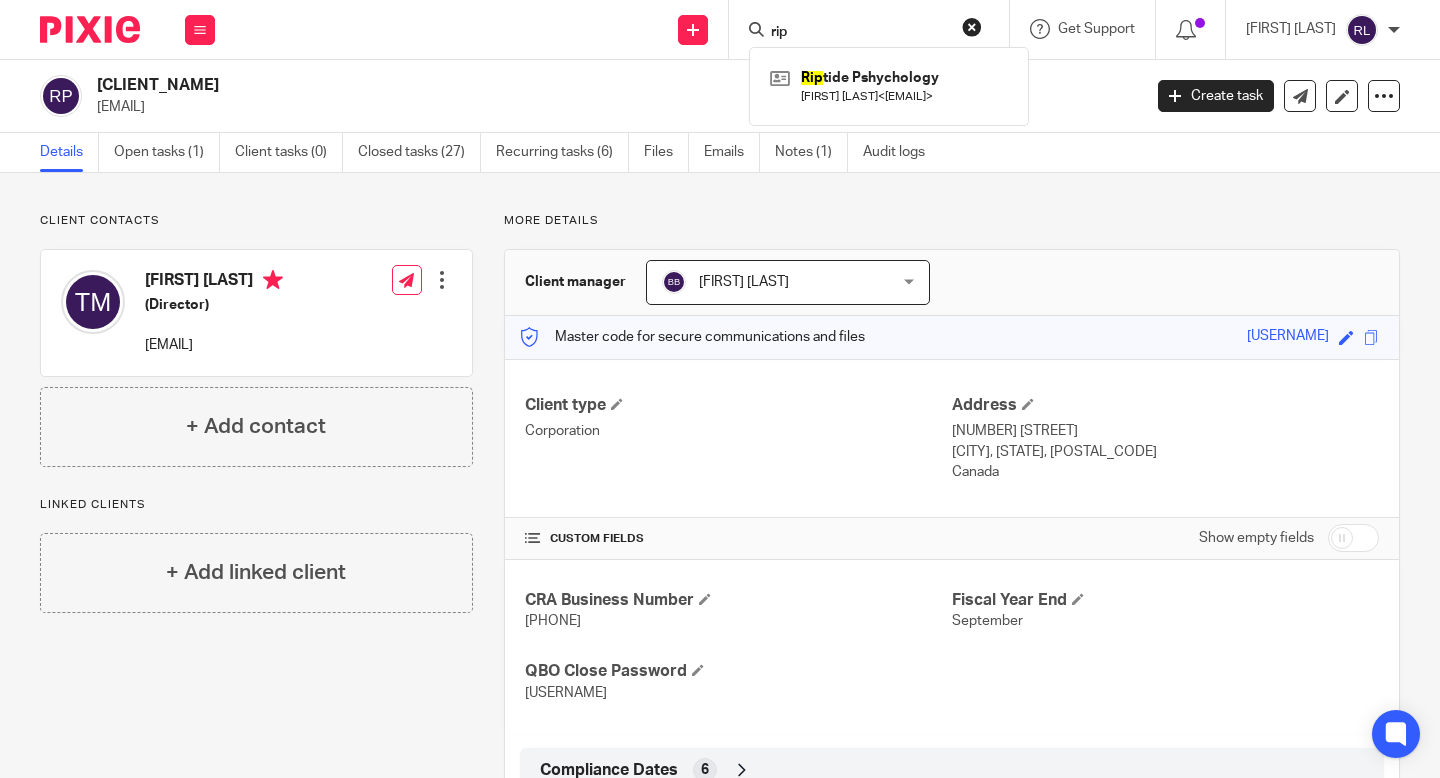 type on "rip" 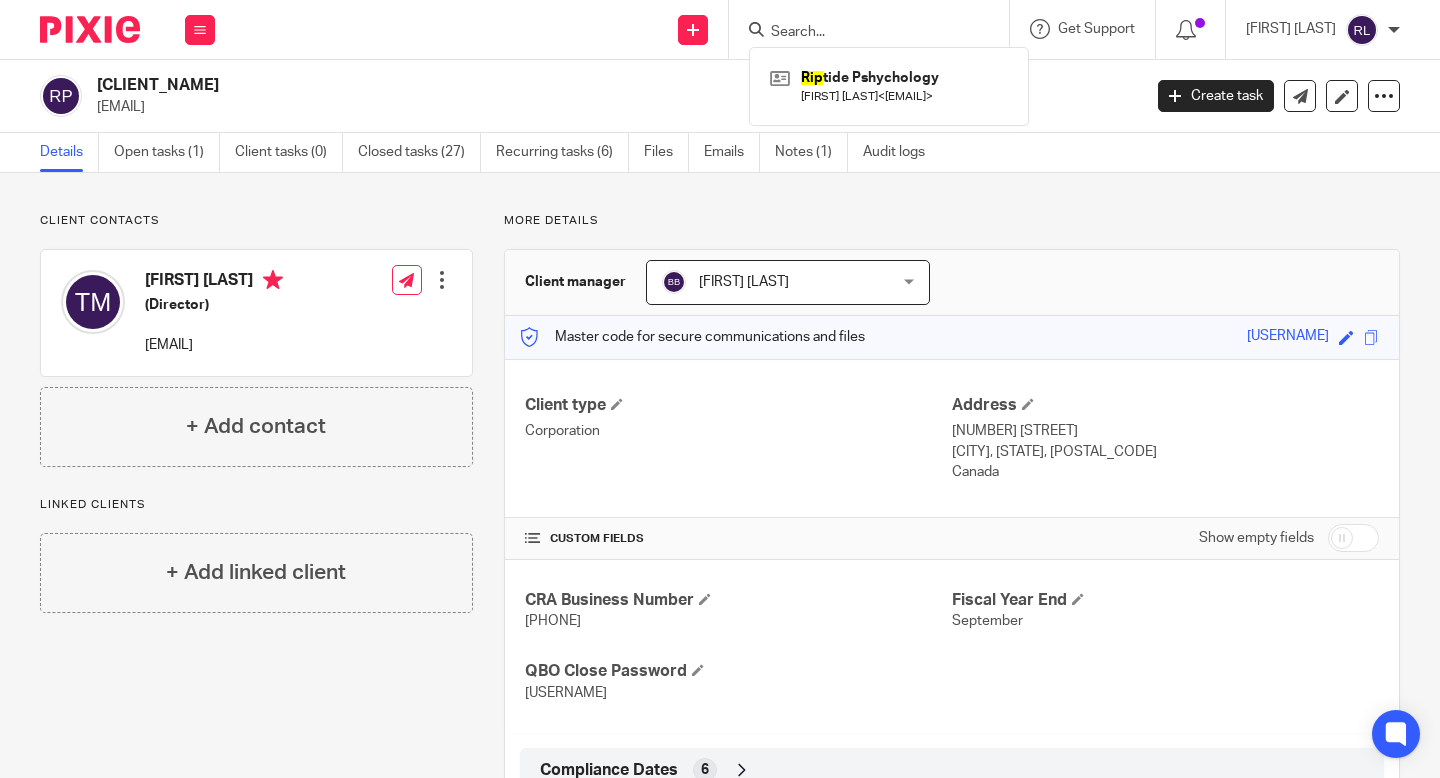 click on "[PHONE]" at bounding box center (553, 621) 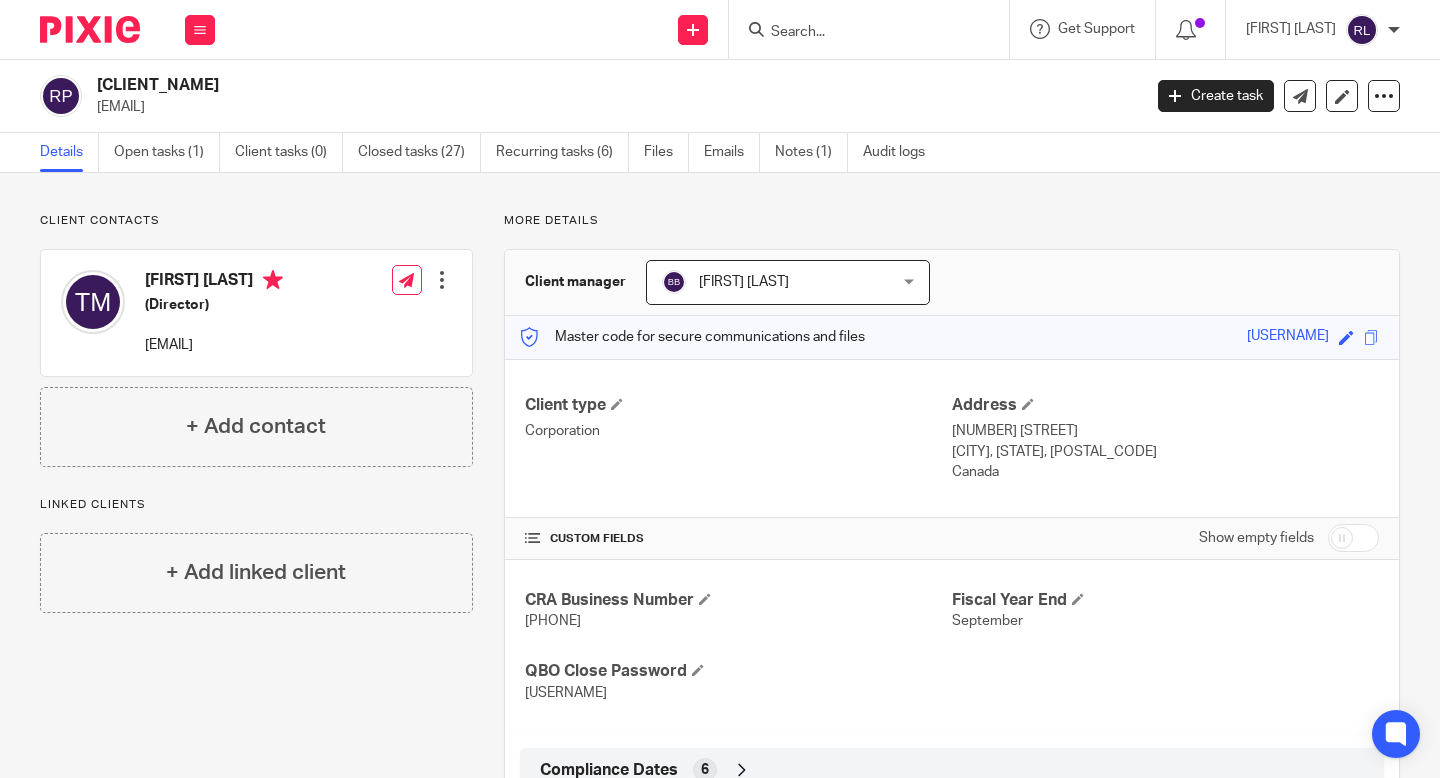 copy on "[PHONE]" 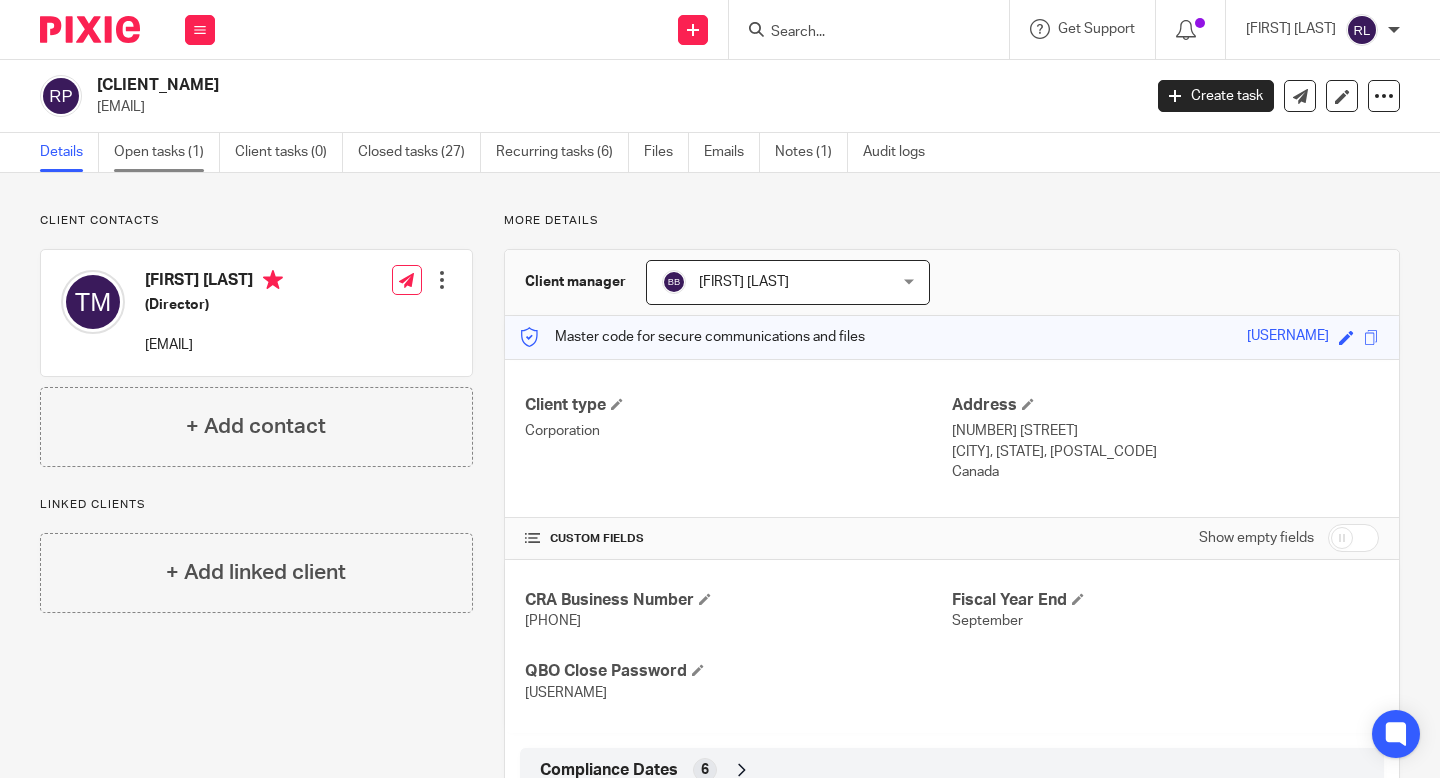 click on "Open tasks (1)" at bounding box center [167, 152] 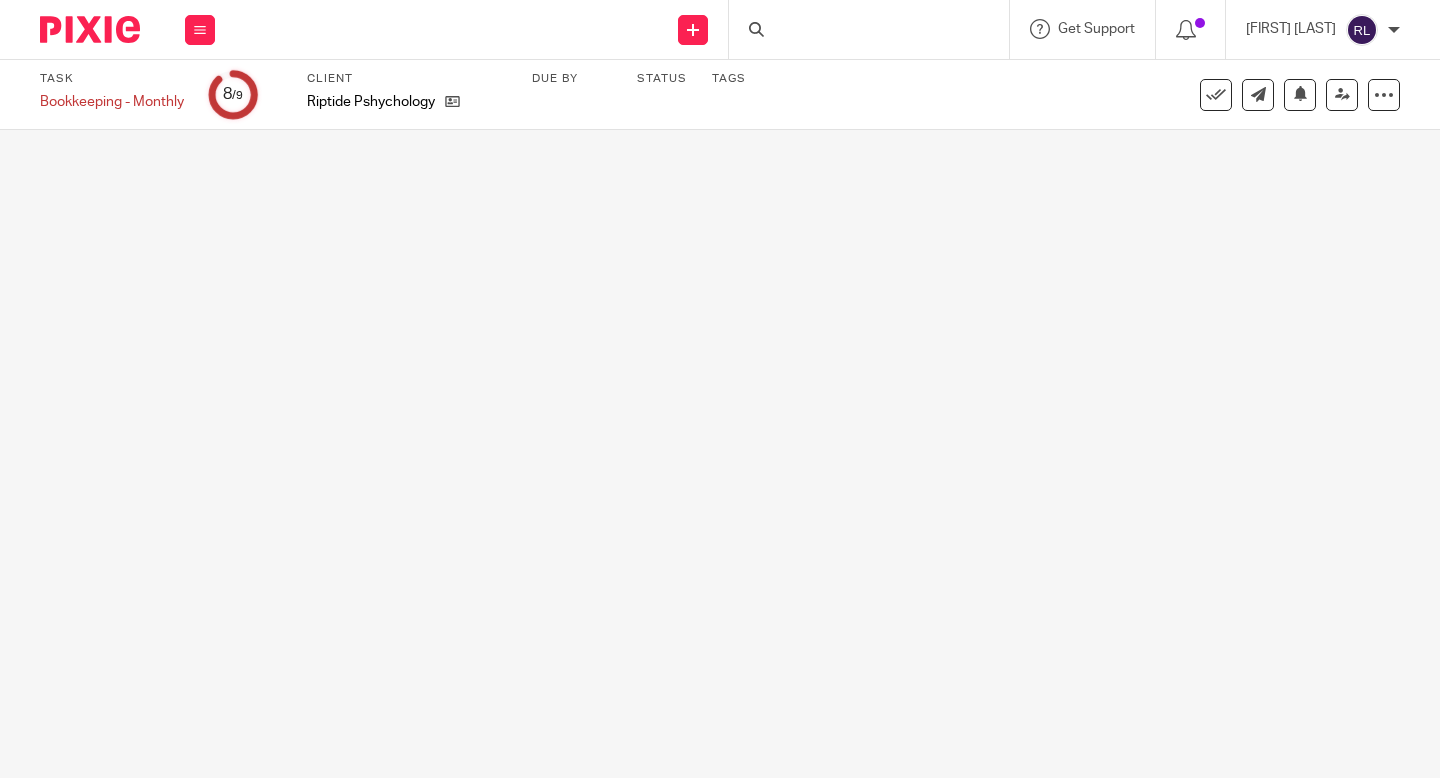 scroll, scrollTop: 0, scrollLeft: 0, axis: both 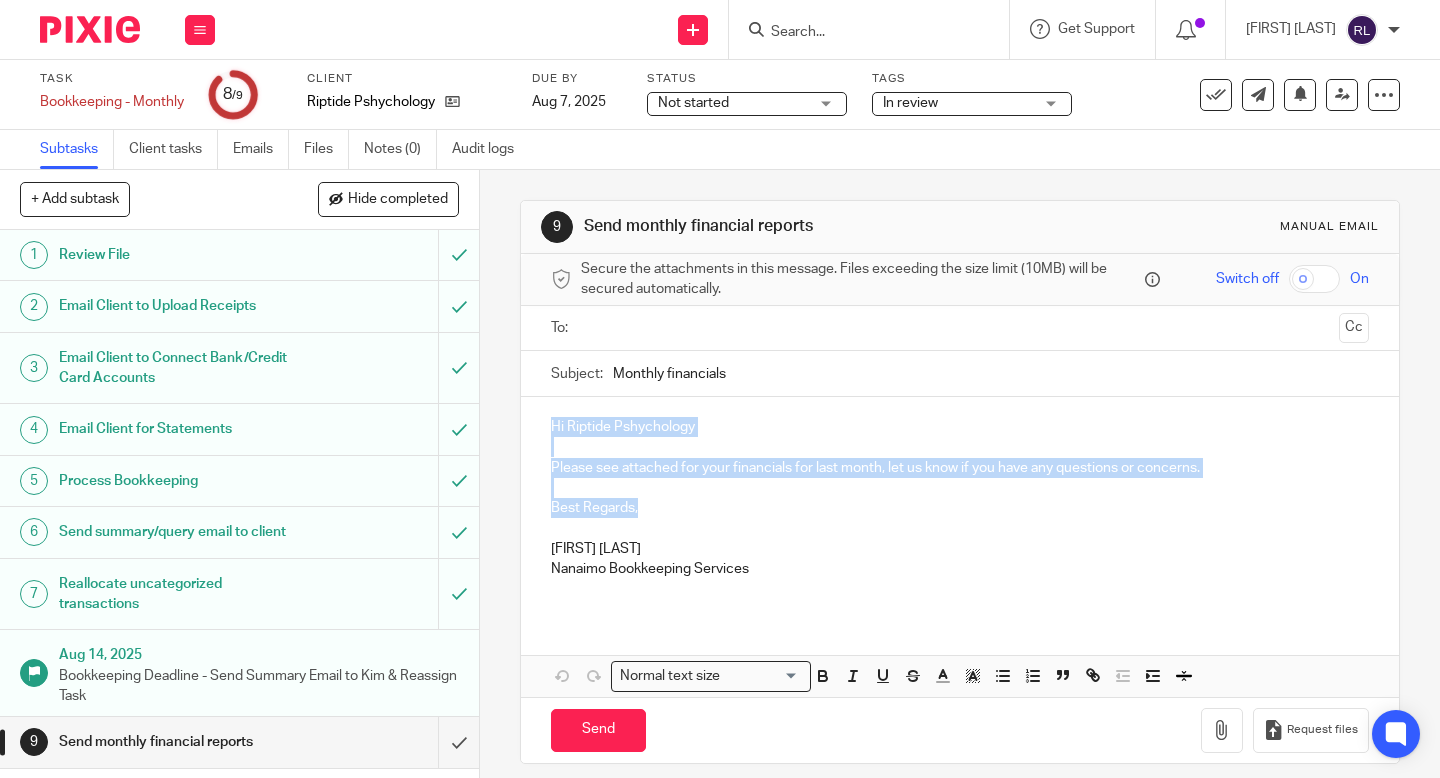 drag, startPoint x: 637, startPoint y: 511, endPoint x: 537, endPoint y: 428, distance: 129.95769 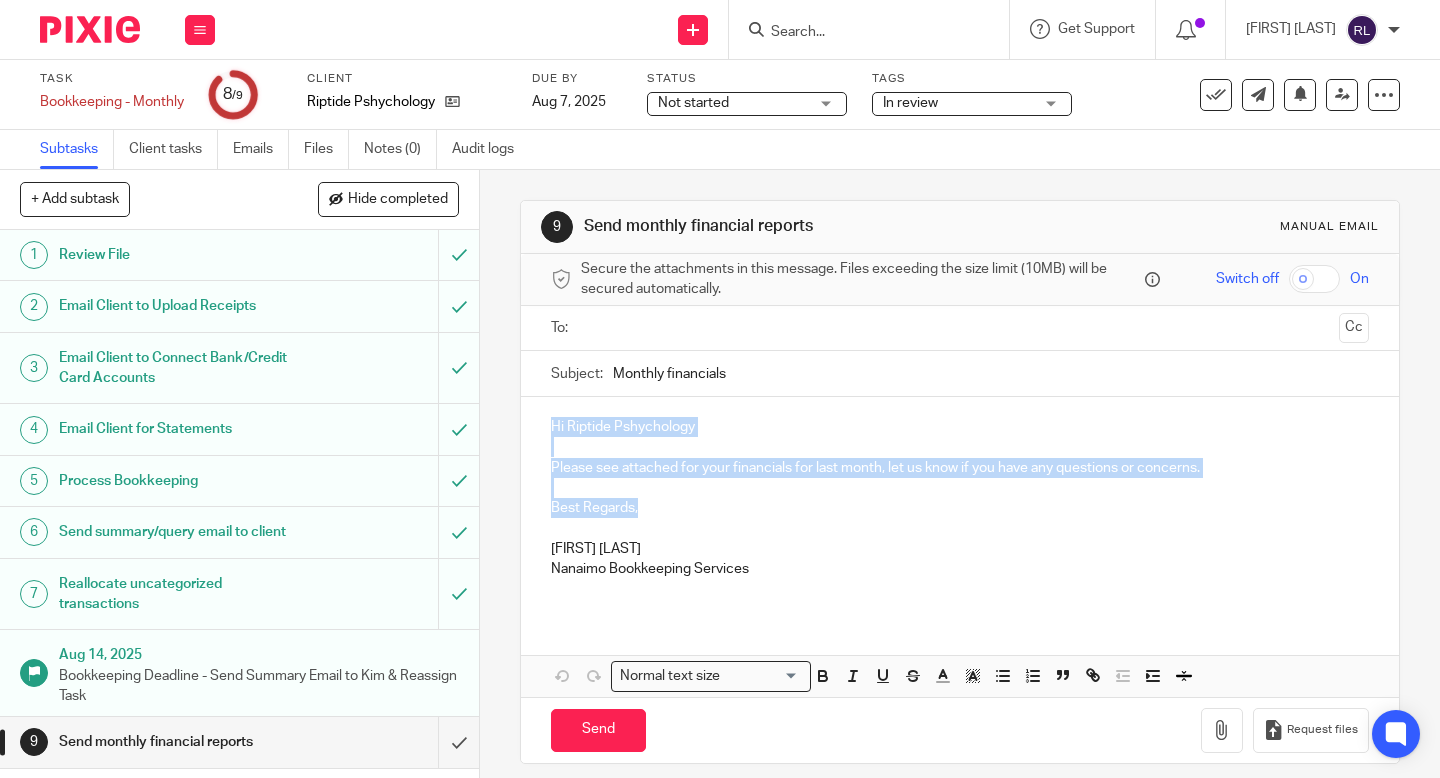 copy on "Hi Riptide Pshychology Please see attached for your financials for last month, let us know if you have any questions or concerns. Best Regards," 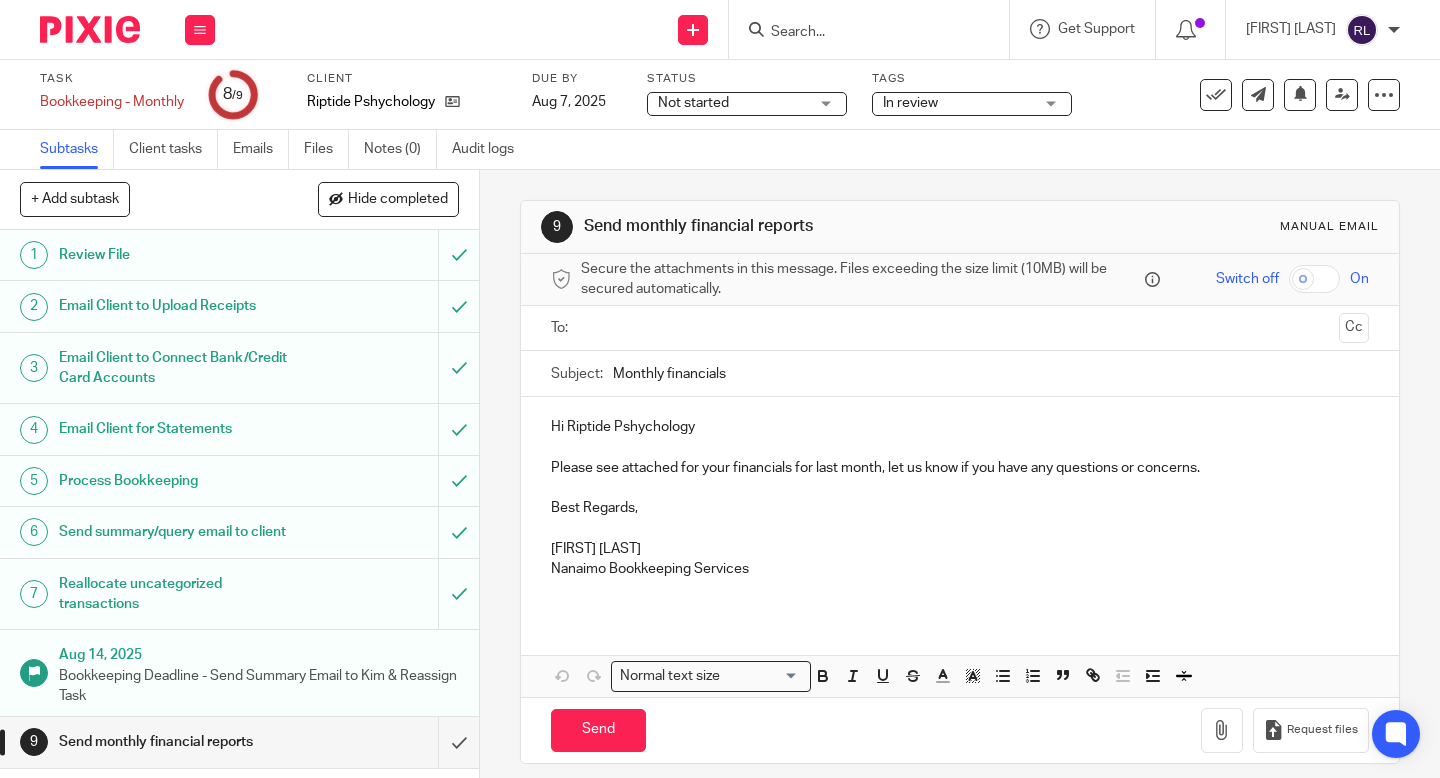 click at bounding box center [959, 328] 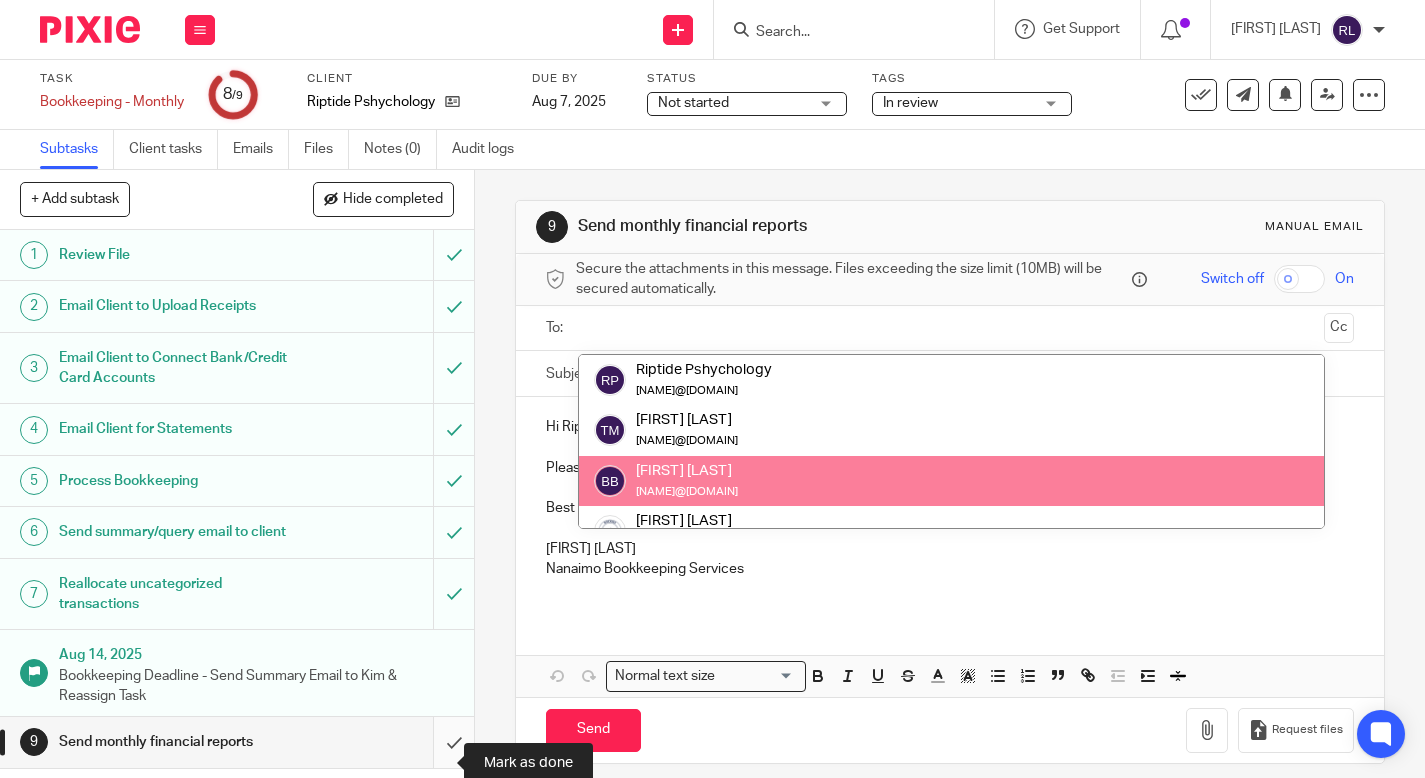 click at bounding box center (237, 742) 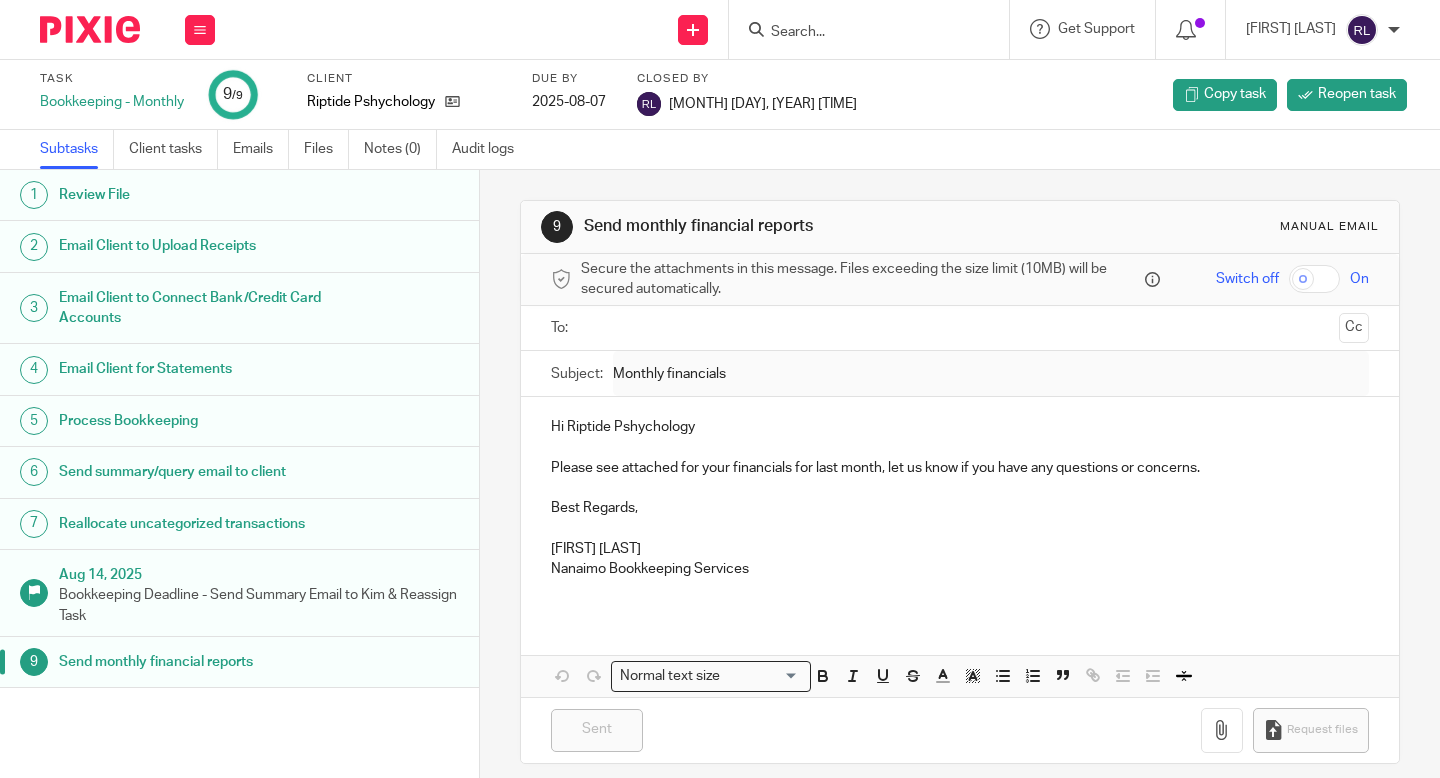 scroll, scrollTop: 0, scrollLeft: 0, axis: both 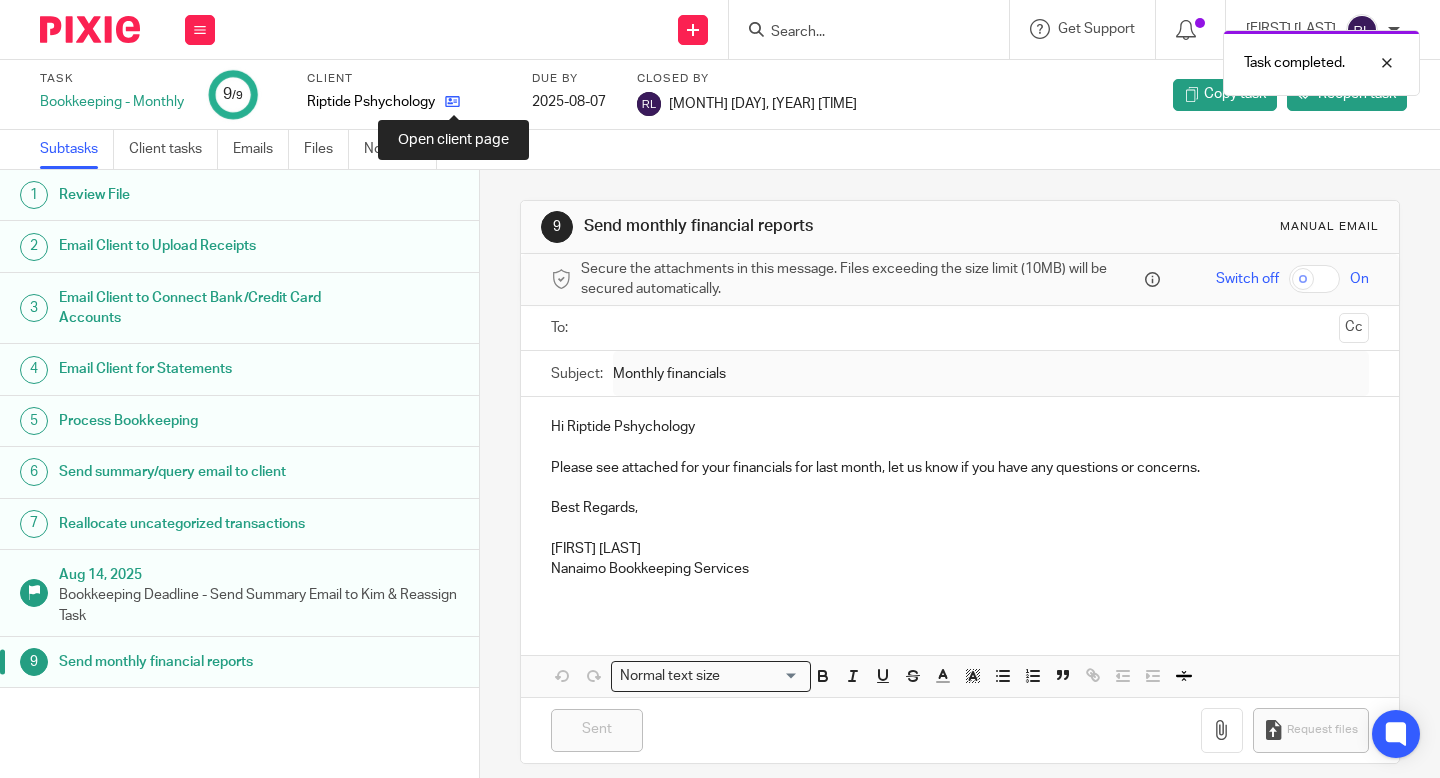 click at bounding box center (452, 101) 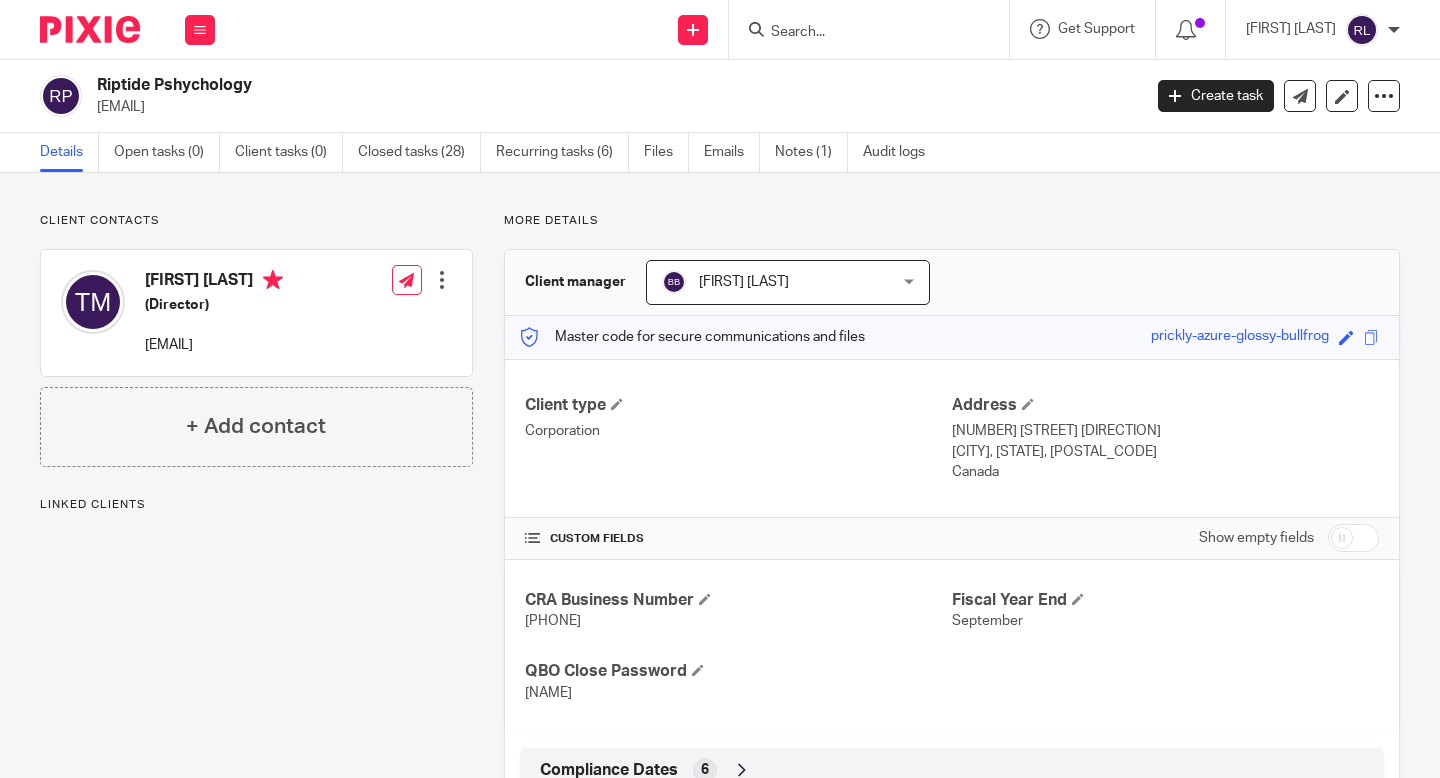 scroll, scrollTop: 0, scrollLeft: 0, axis: both 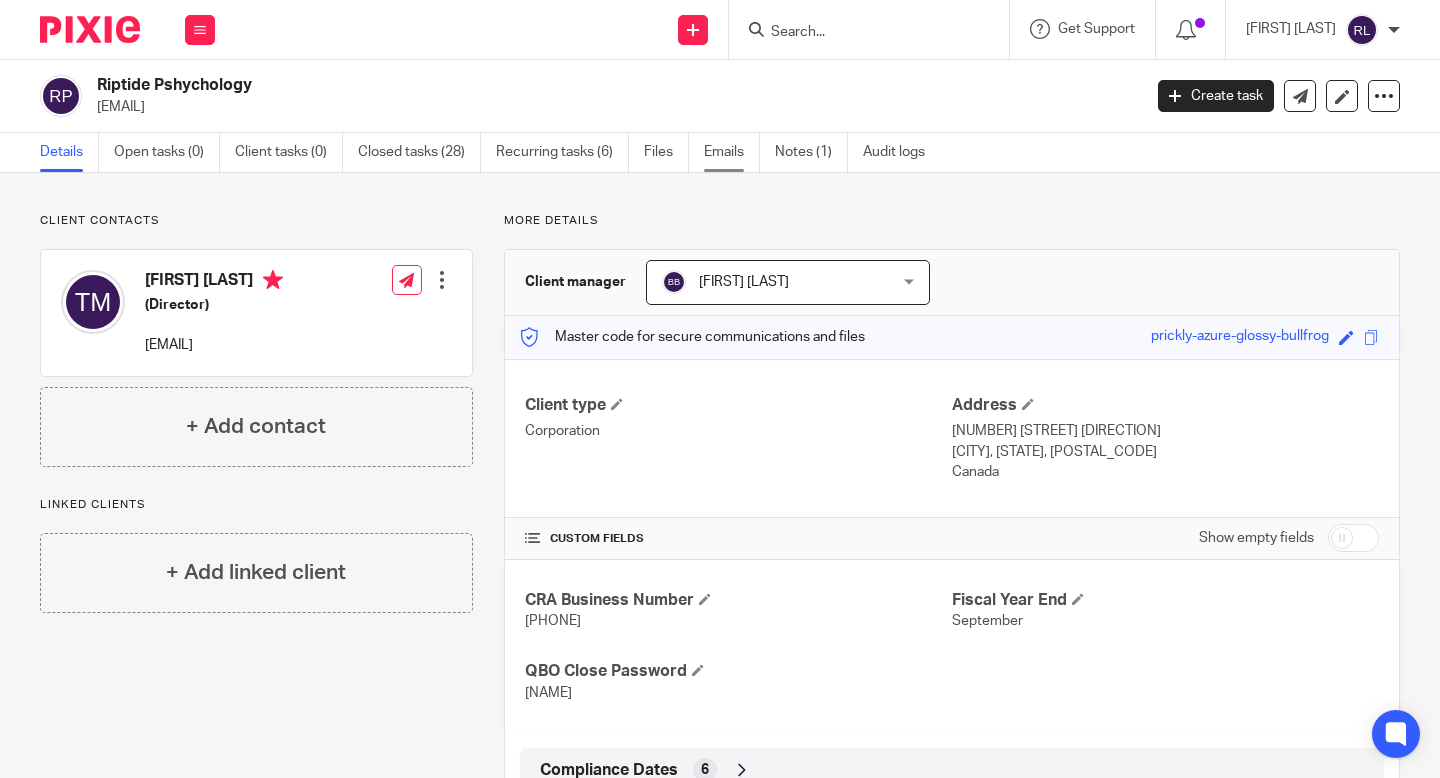 click on "Emails" at bounding box center (732, 152) 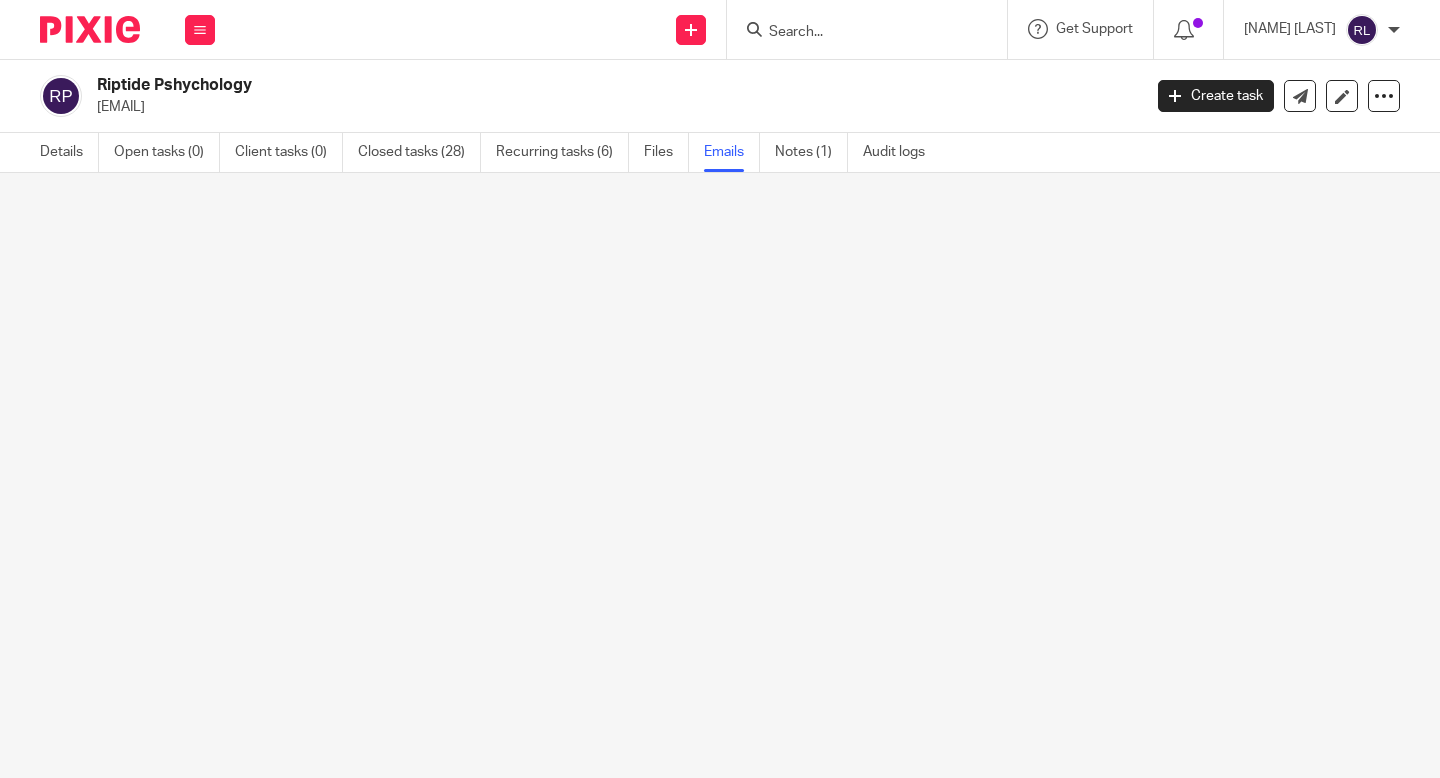 scroll, scrollTop: 0, scrollLeft: 0, axis: both 